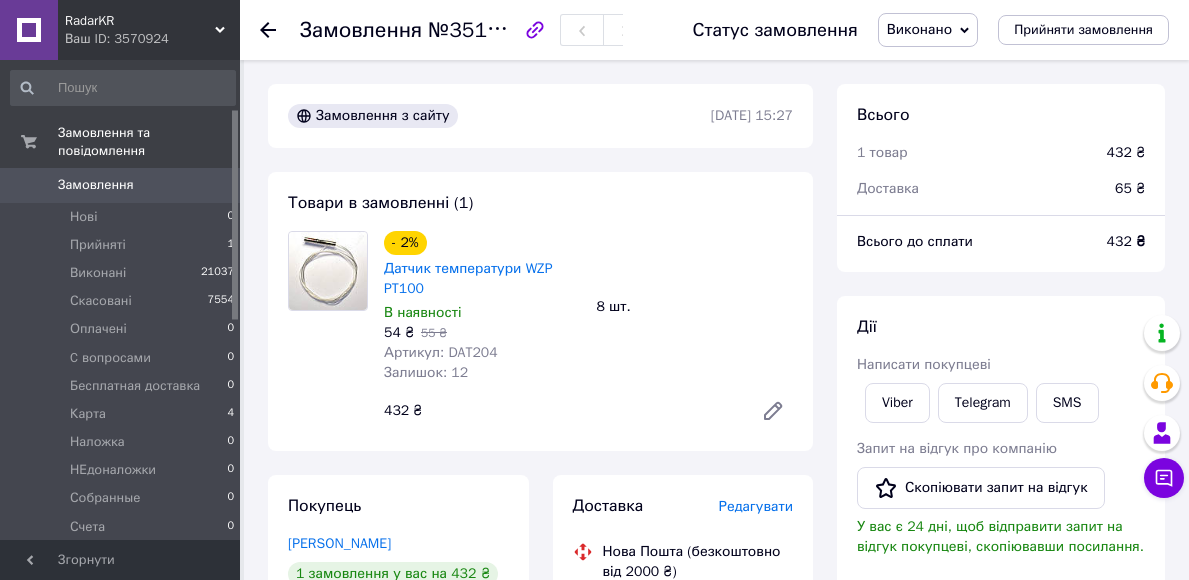 scroll, scrollTop: 600, scrollLeft: 0, axis: vertical 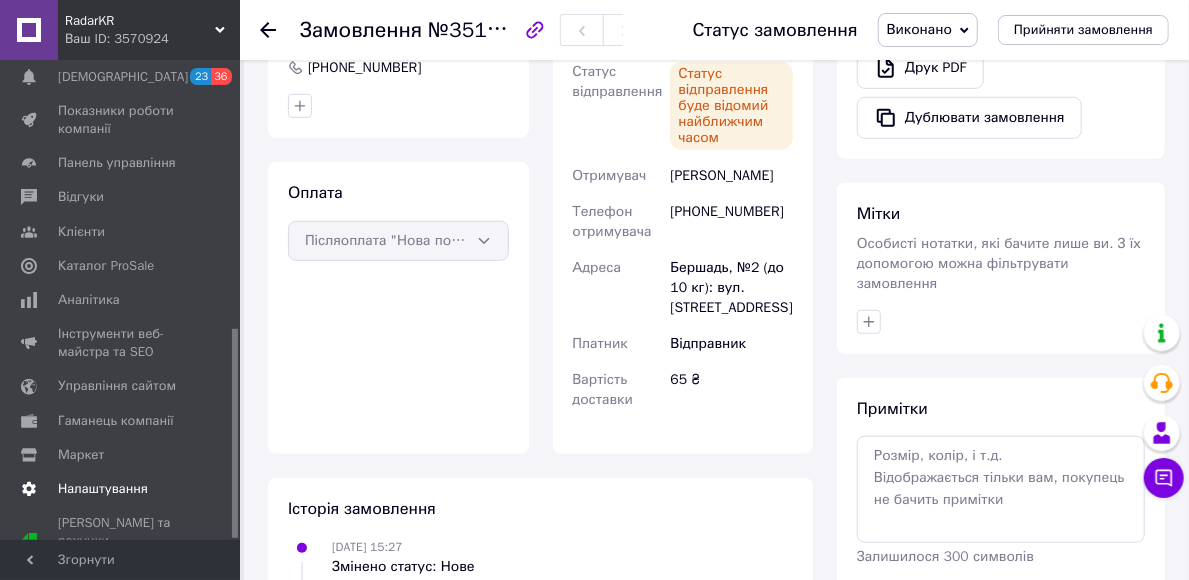 click on "Налаштування" at bounding box center [103, 489] 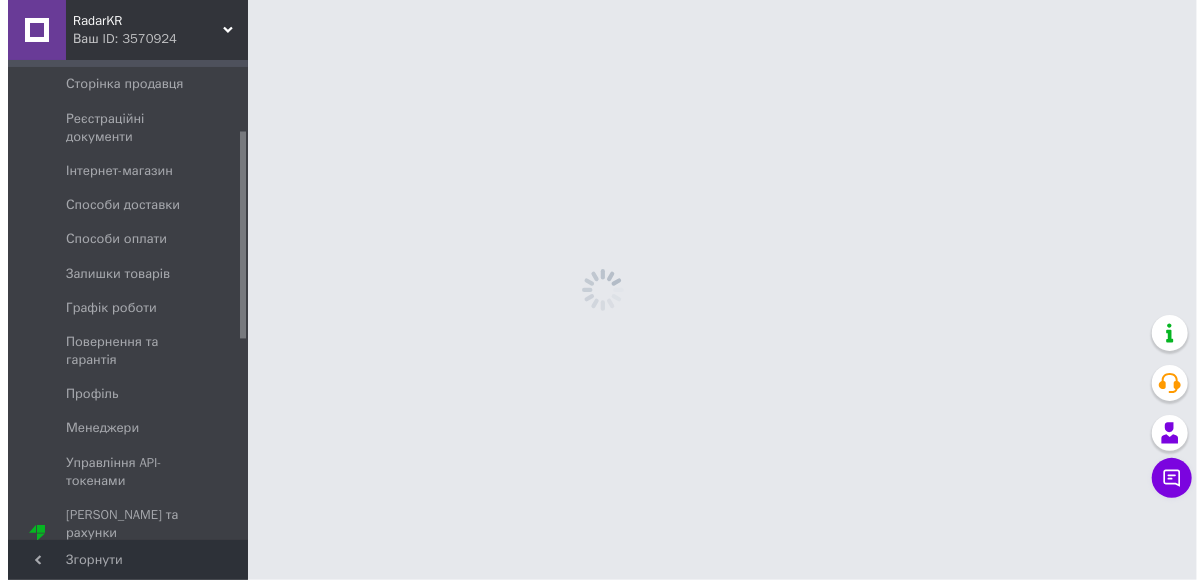 scroll, scrollTop: 0, scrollLeft: 0, axis: both 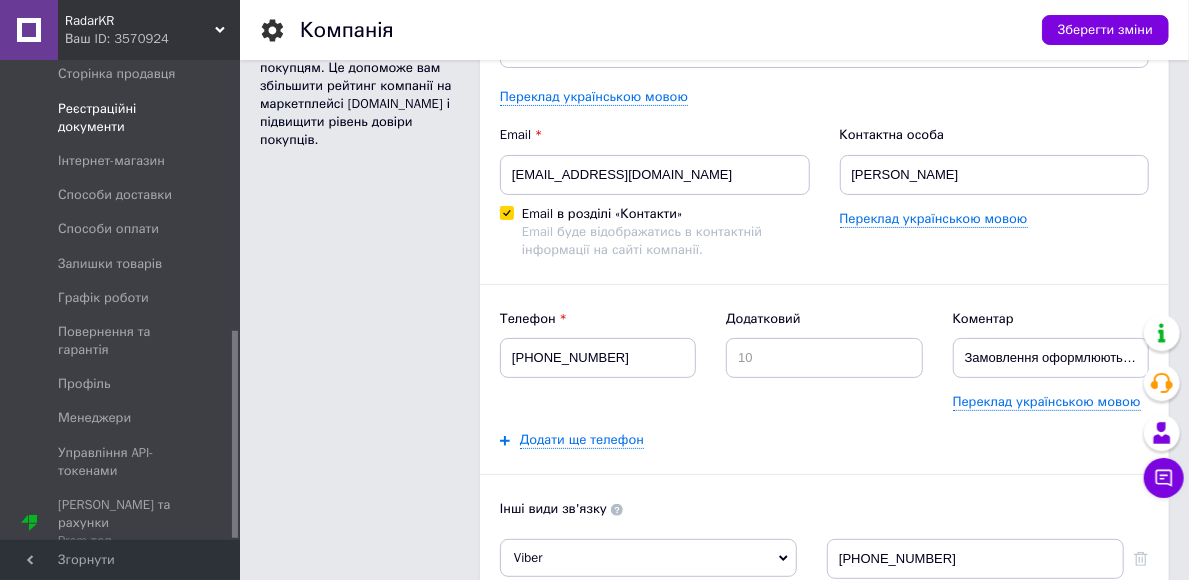 click on "Реєстраційні документи" at bounding box center (121, 118) 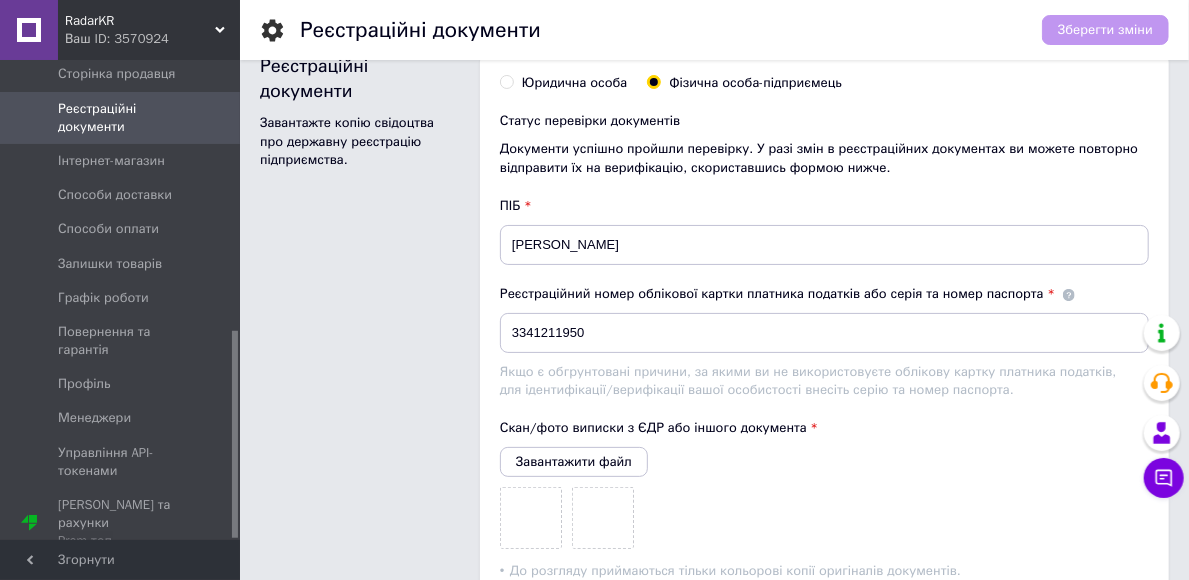 scroll, scrollTop: 0, scrollLeft: 0, axis: both 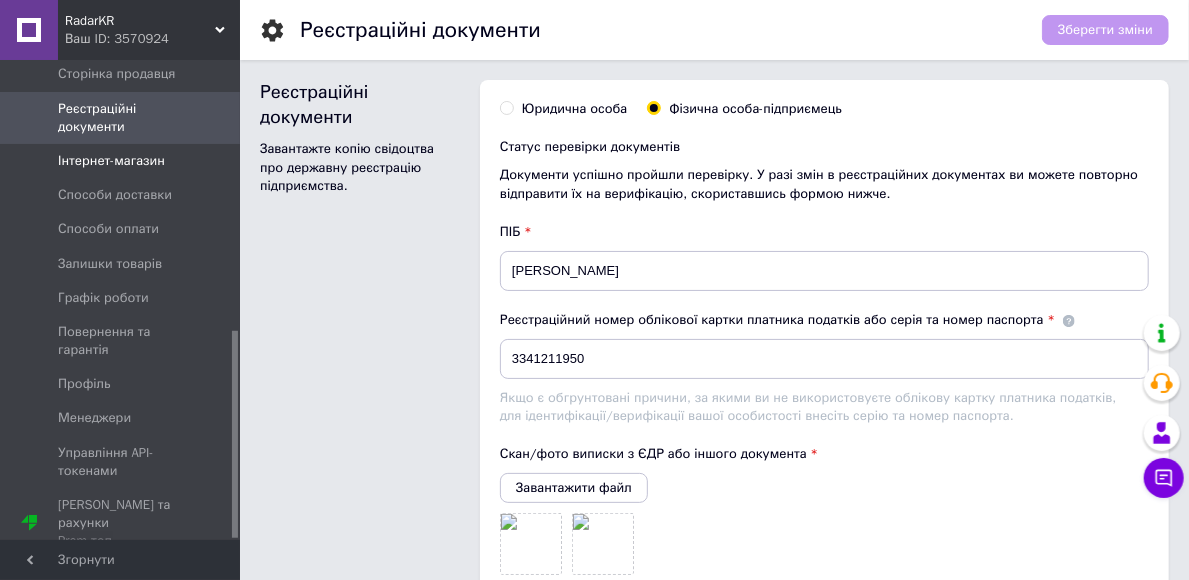 click on "Інтернет-магазин" at bounding box center (121, 161) 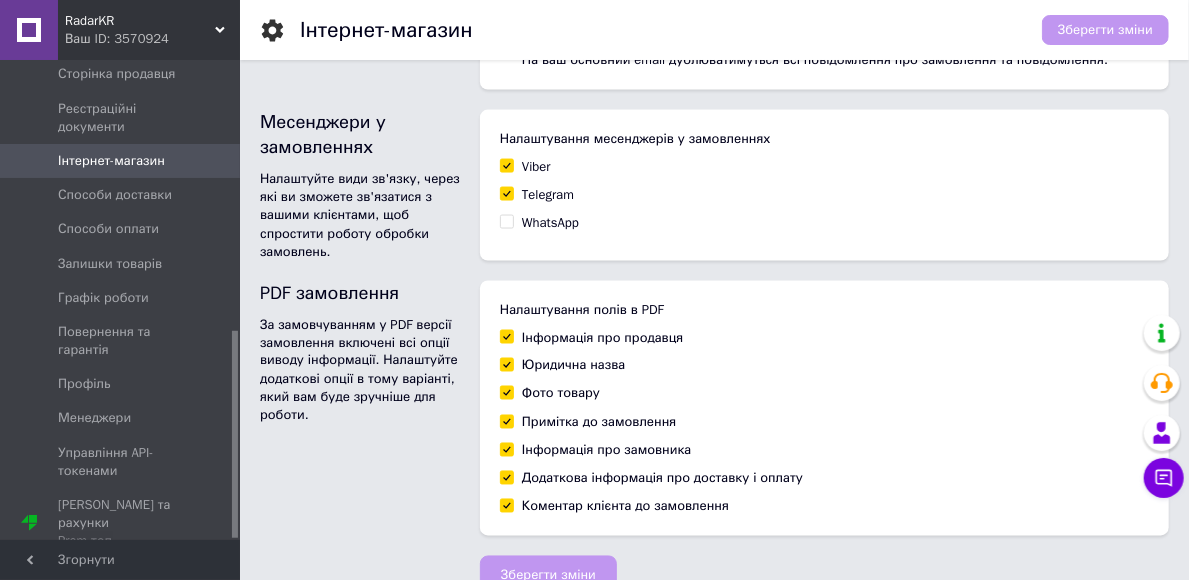 scroll, scrollTop: 1438, scrollLeft: 0, axis: vertical 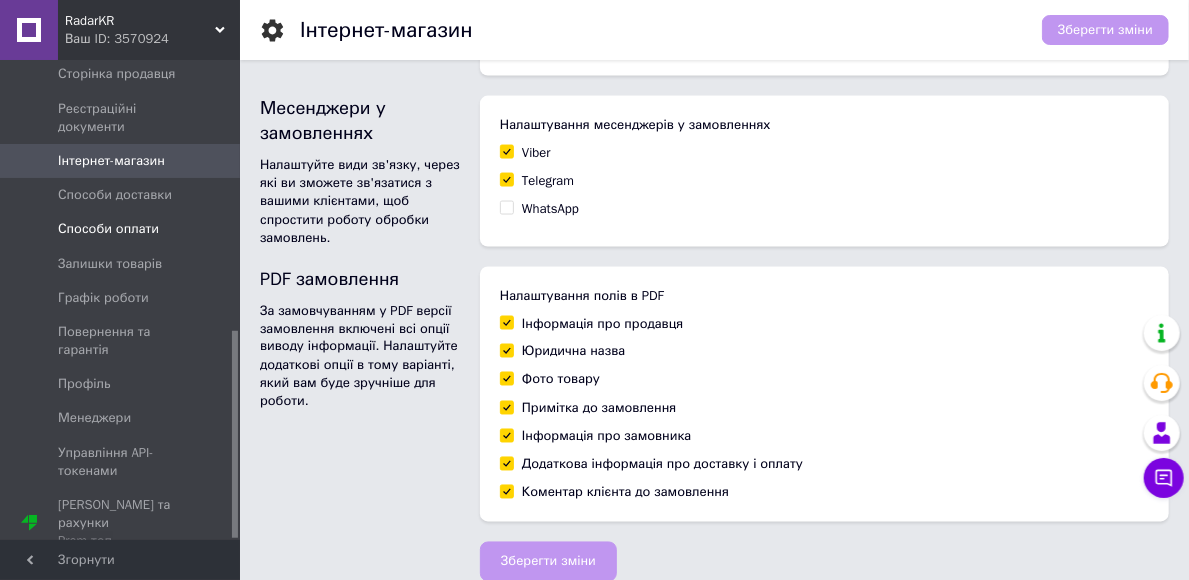 click on "Способи оплати" at bounding box center (108, 229) 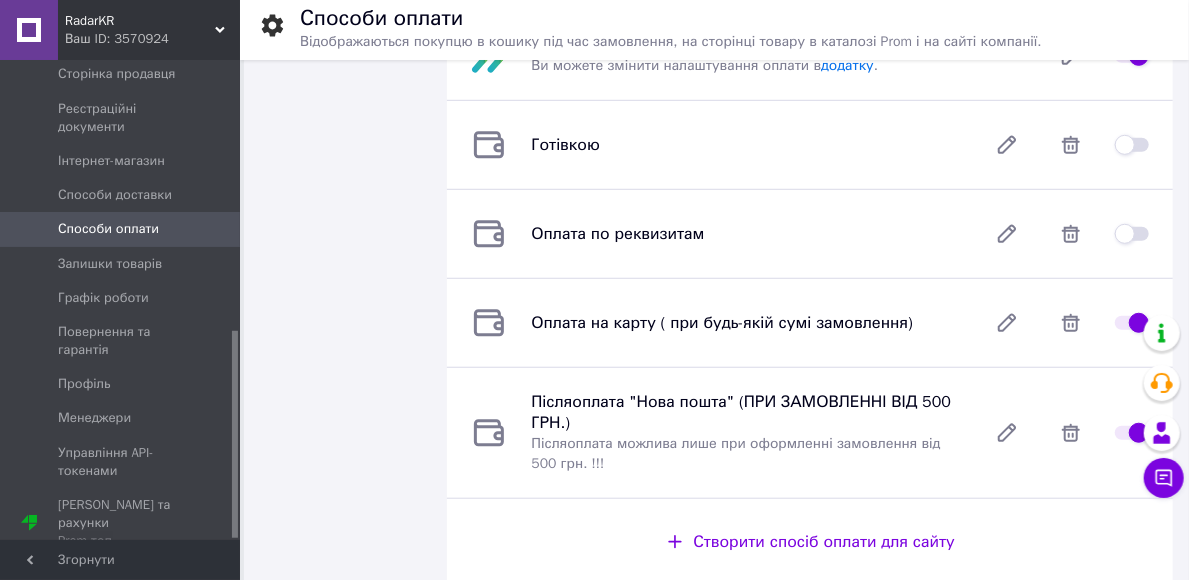 scroll, scrollTop: 600, scrollLeft: 0, axis: vertical 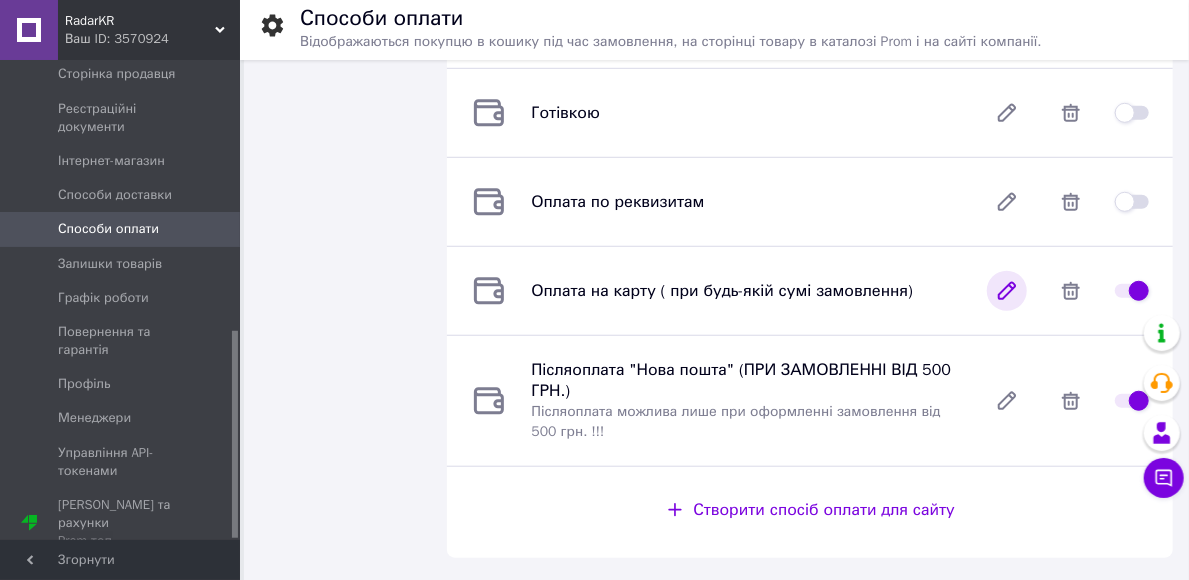 click 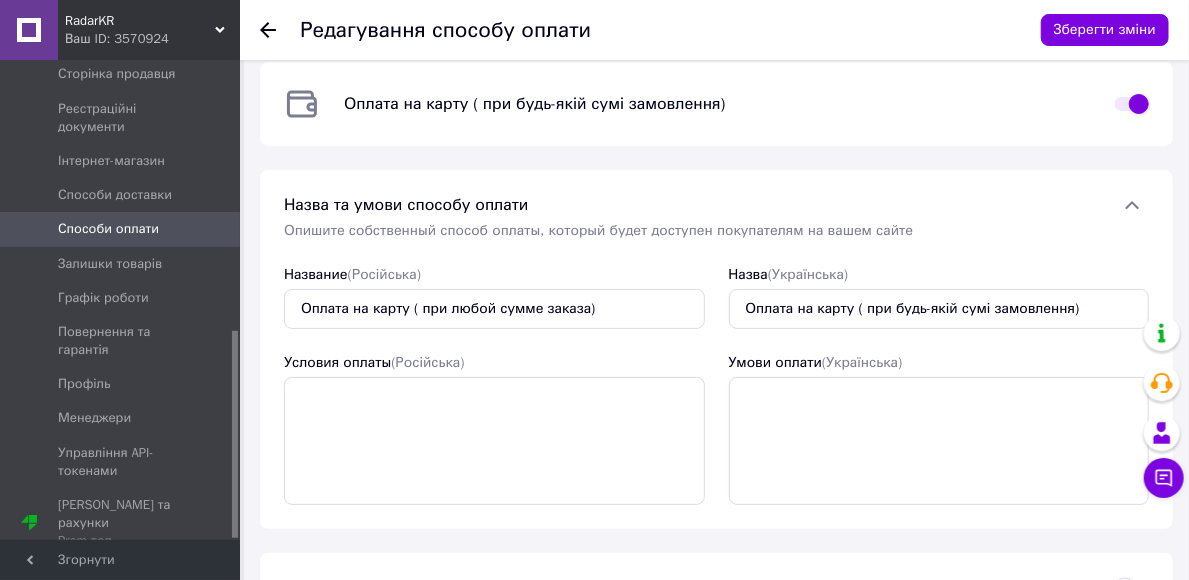 scroll, scrollTop: 0, scrollLeft: 0, axis: both 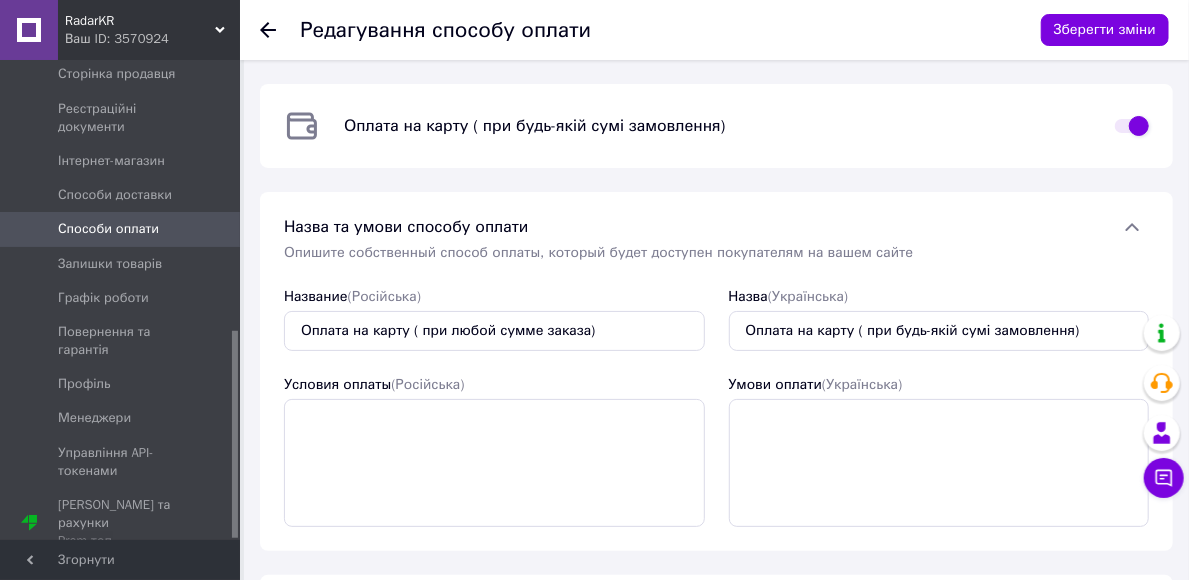 click on "Способи оплати" at bounding box center (121, 229) 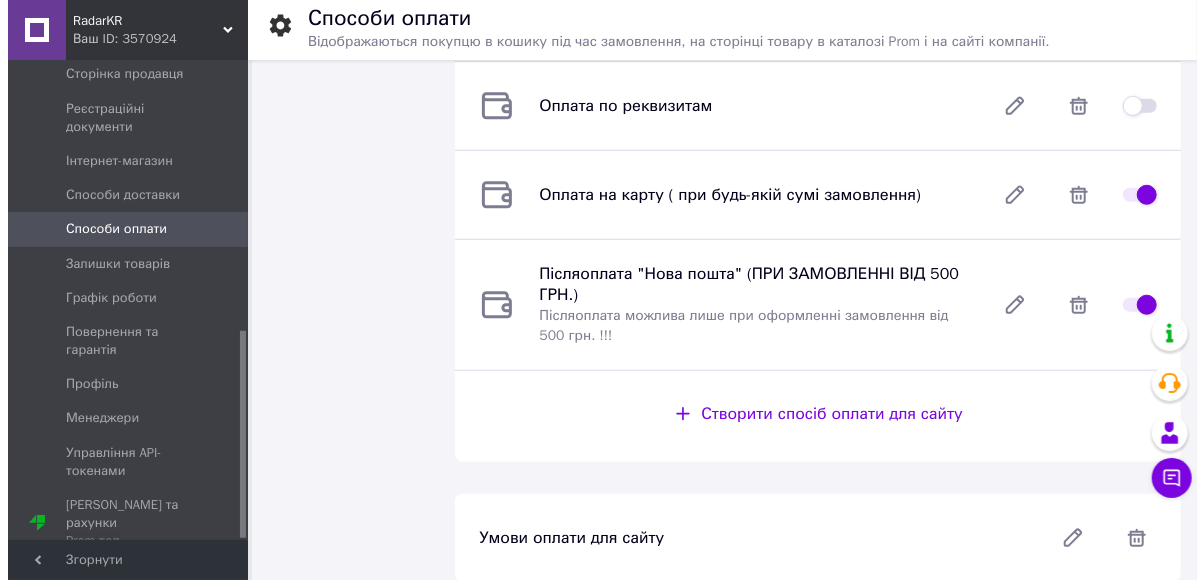 scroll, scrollTop: 707, scrollLeft: 0, axis: vertical 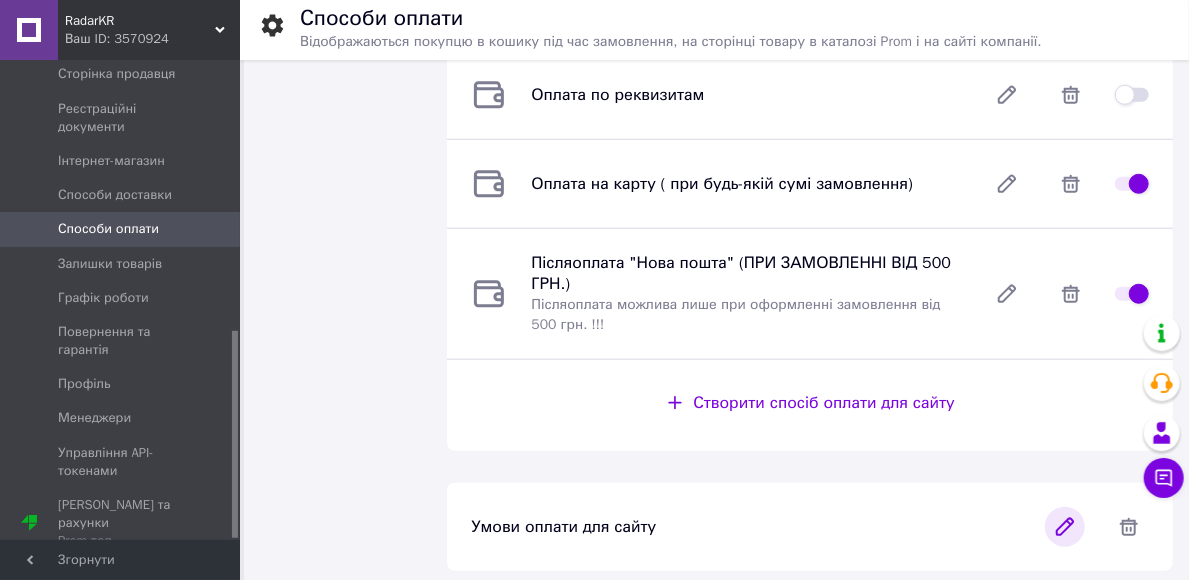click 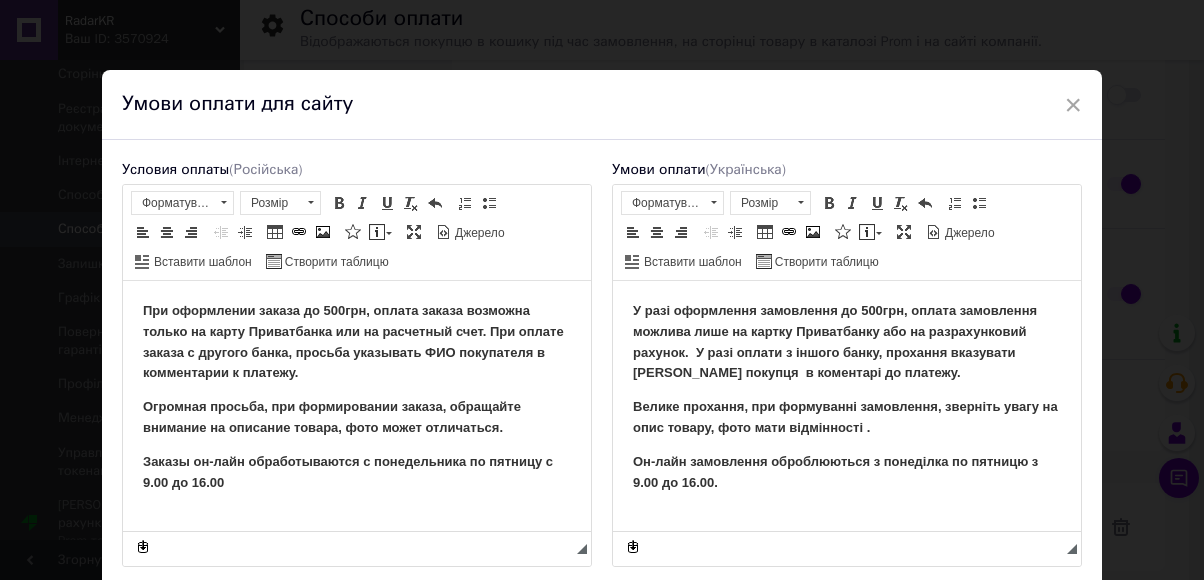 scroll, scrollTop: 0, scrollLeft: 0, axis: both 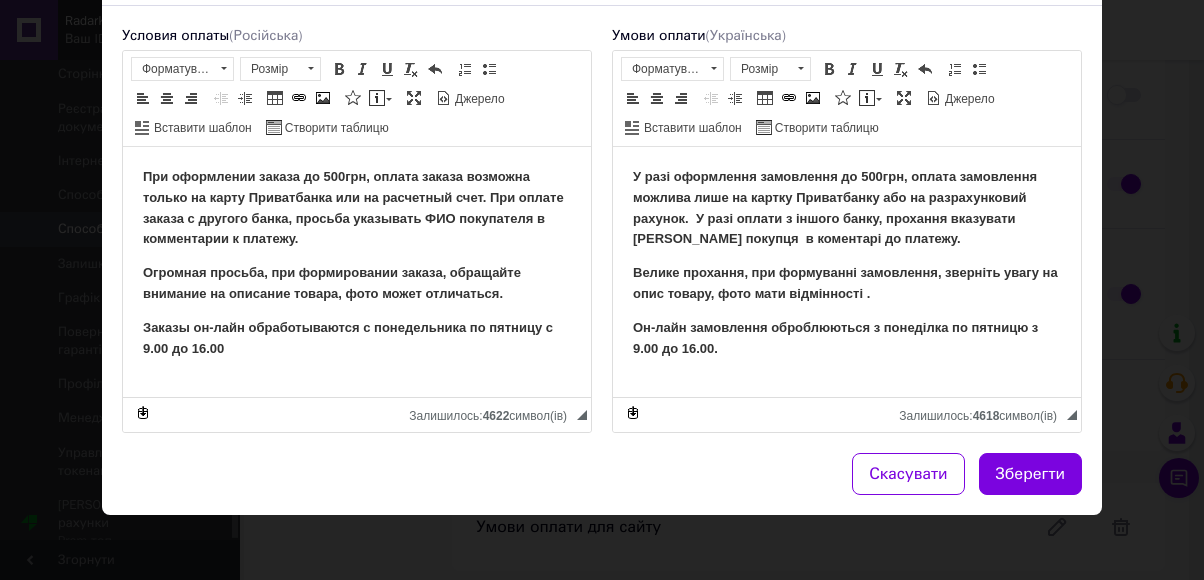 click on "× Умови оплати для сайту Условия оплаты  (Російська) При оформлении заказа до 500грн, оплата заказа возможна только на карту Приватбанка или на расчетный счет. При оплате заказа с другого банка, просьба указывать ФИО покупателя в комментарии к платежу.
Огромная просьба, при формировании заказа, обращайте внимание на описание товара, фото может отличаться.
Заказы он-лайн обработываются с понедельника по пятницу с 9.00 до 16.00
Розширений текстовий редактор, 86DA98C2-5A28-4EE3-ACF8-285A51A43818 Панель інструментів редактора Форматування Форматування Розмір Розмір" at bounding box center (602, 290) 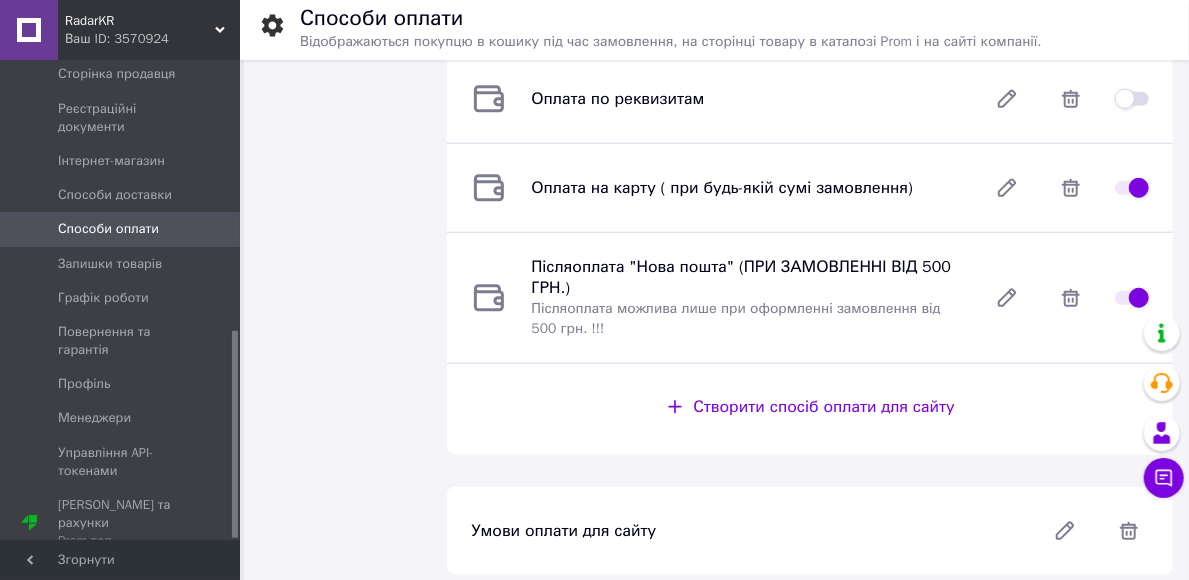scroll, scrollTop: 707, scrollLeft: 0, axis: vertical 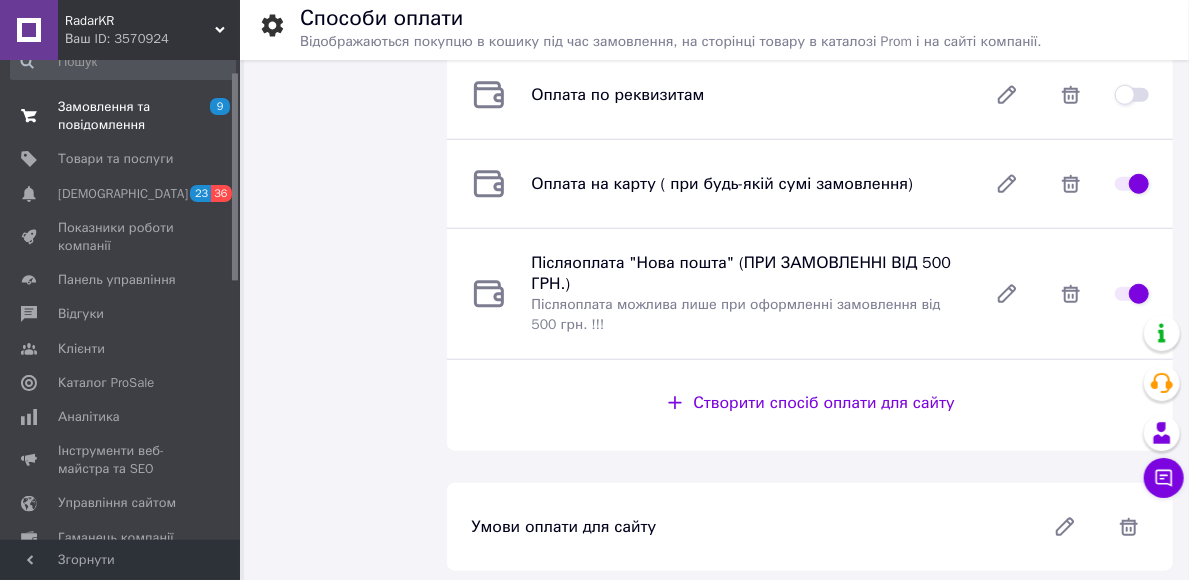 click on "Замовлення та повідомлення" at bounding box center [121, 116] 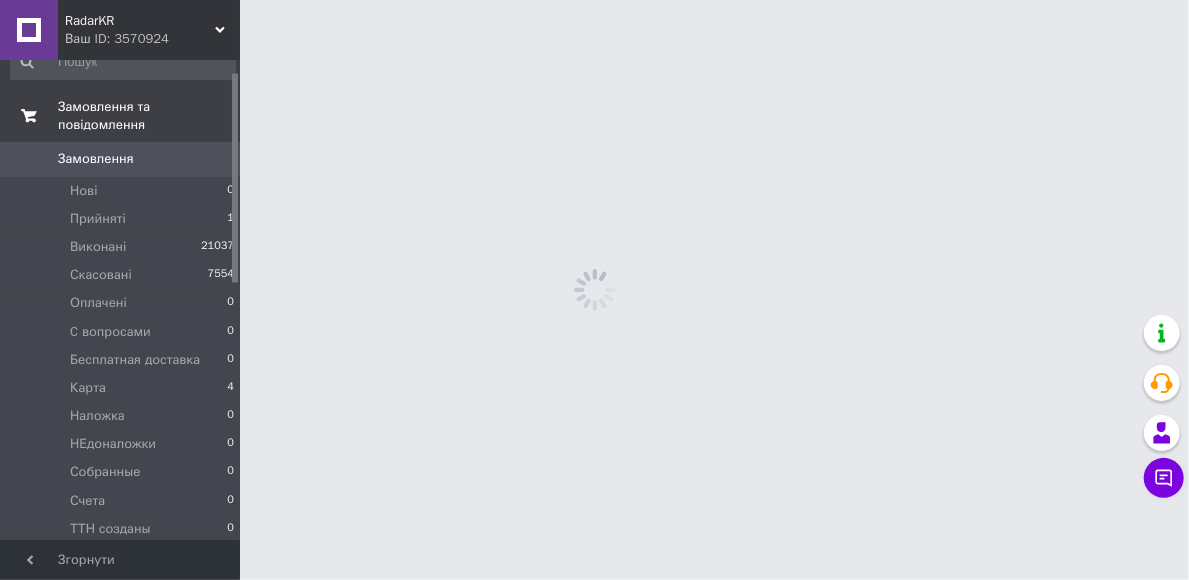 scroll, scrollTop: 0, scrollLeft: 0, axis: both 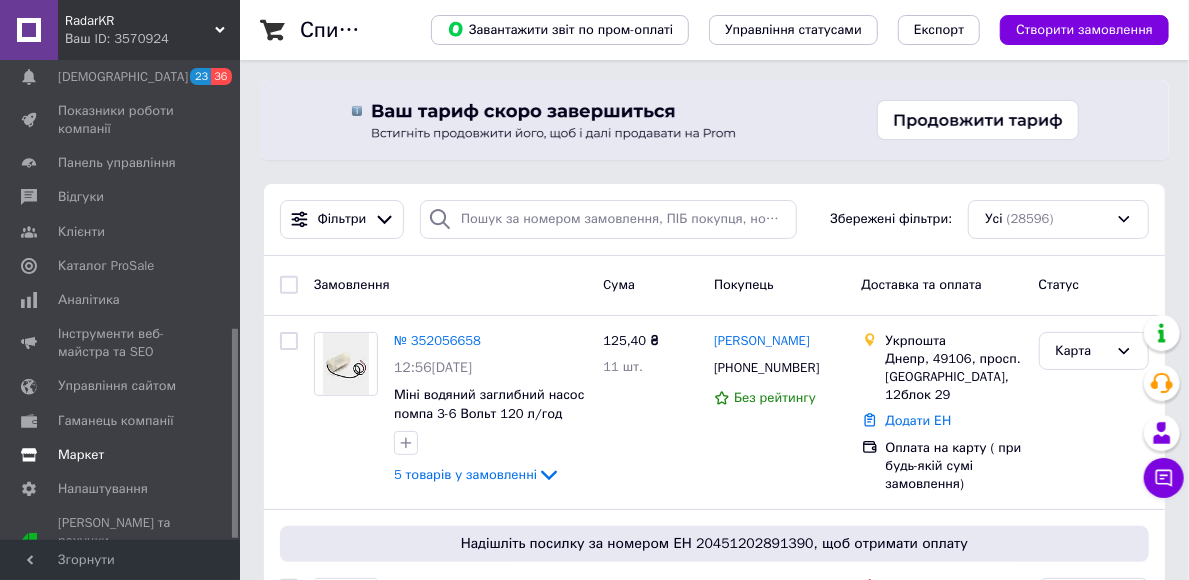 click on "Маркет" at bounding box center [81, 455] 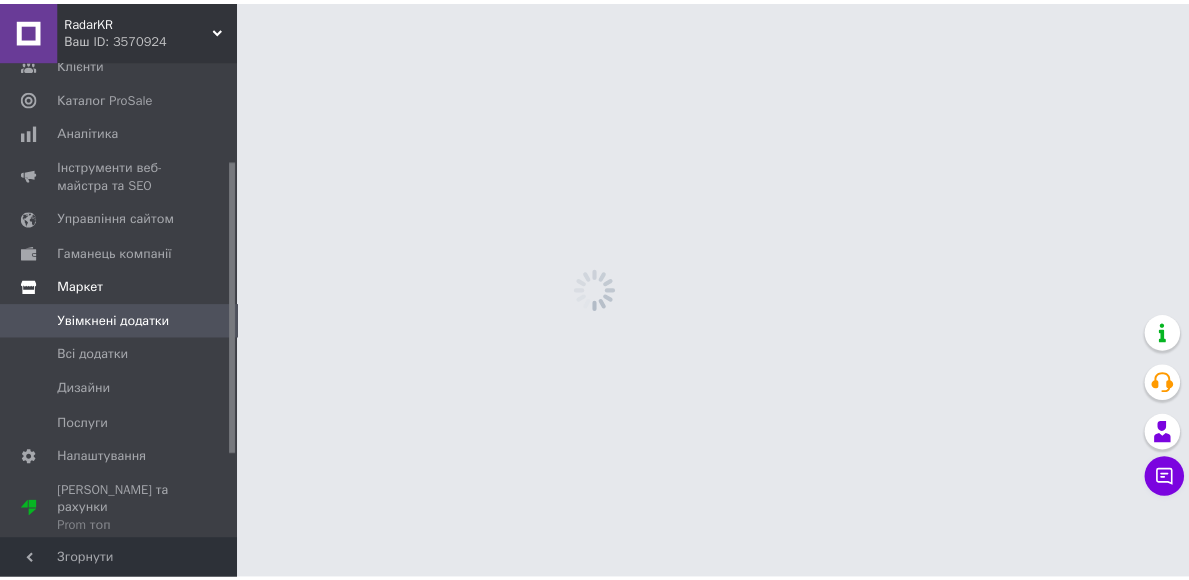 scroll, scrollTop: 162, scrollLeft: 0, axis: vertical 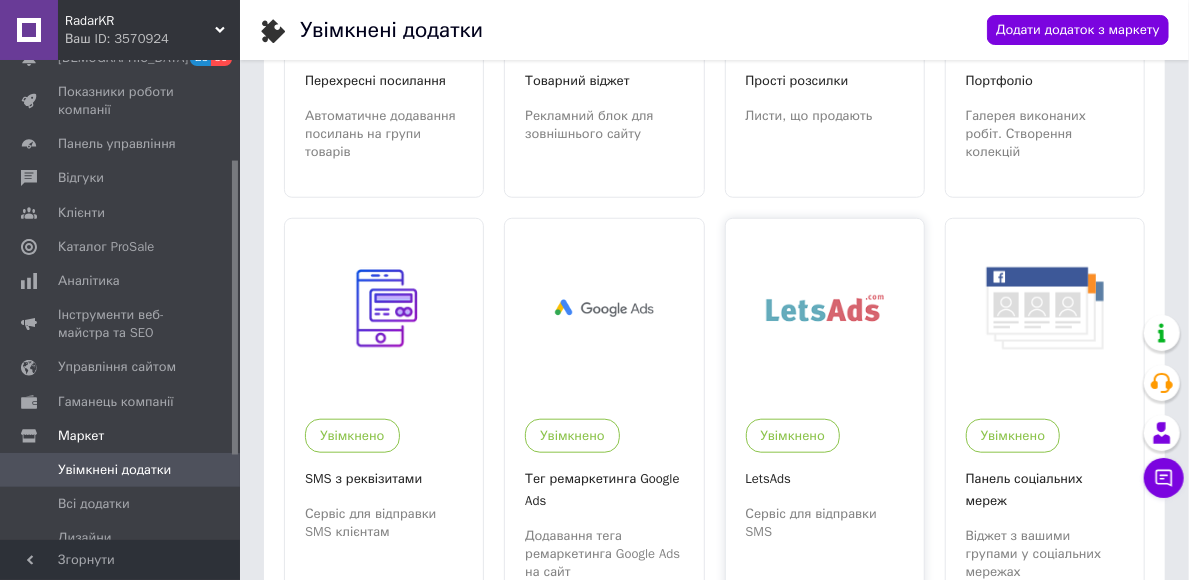 click at bounding box center [825, 309] 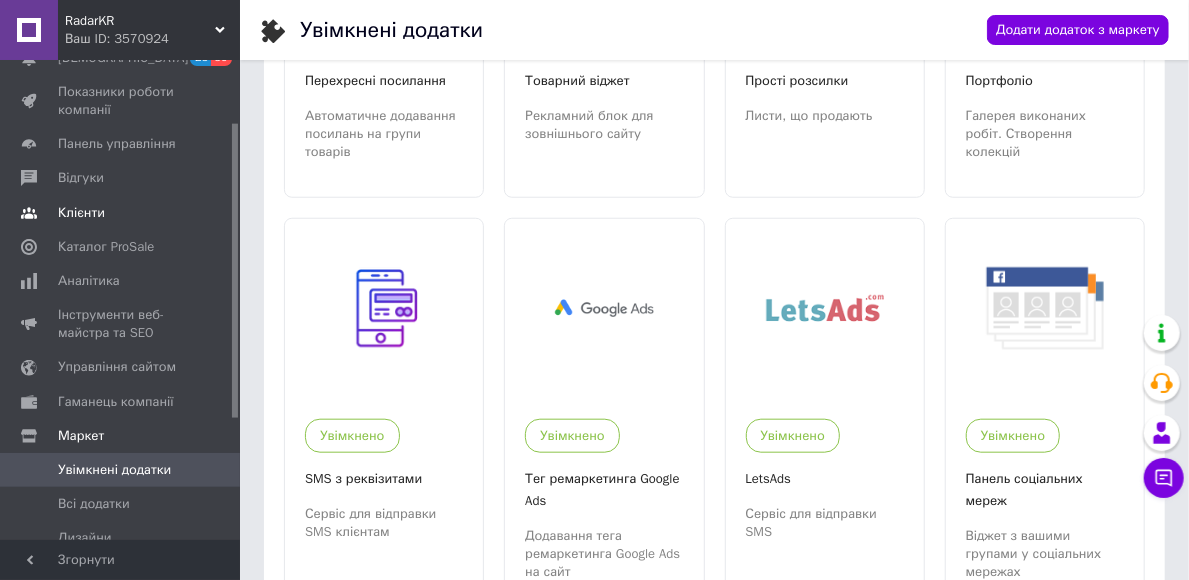 scroll, scrollTop: 0, scrollLeft: 0, axis: both 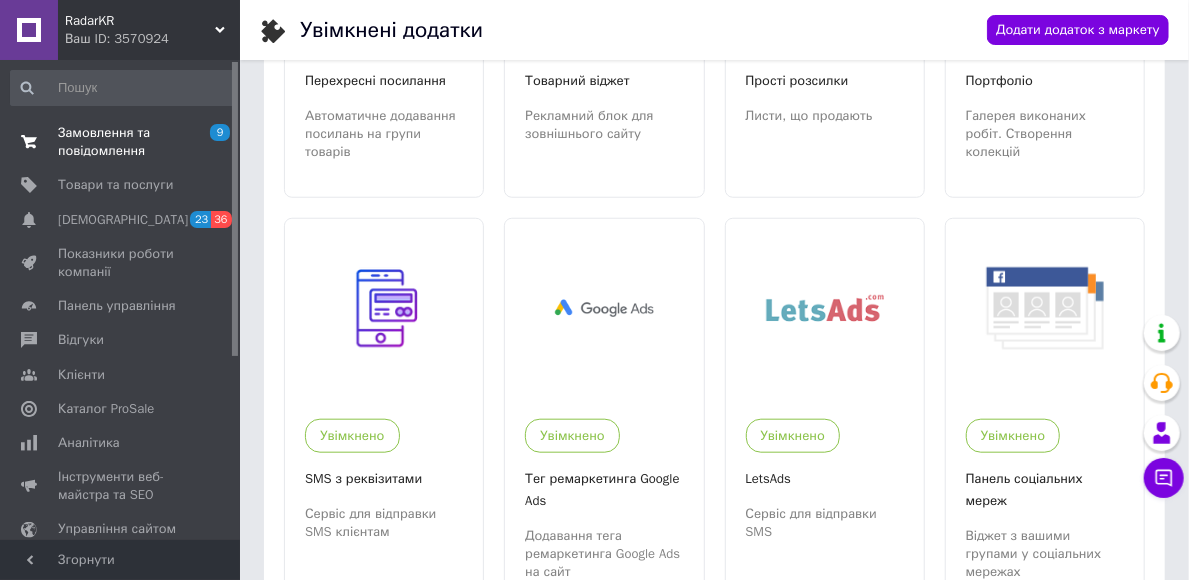 click on "Замовлення та повідомлення" at bounding box center [121, 142] 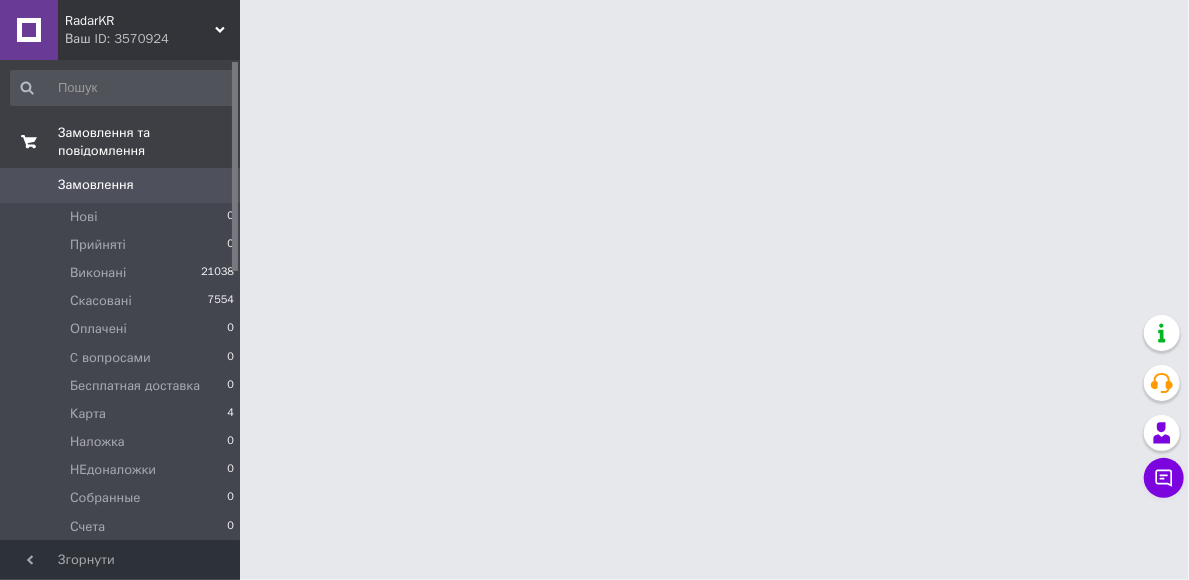 scroll, scrollTop: 0, scrollLeft: 0, axis: both 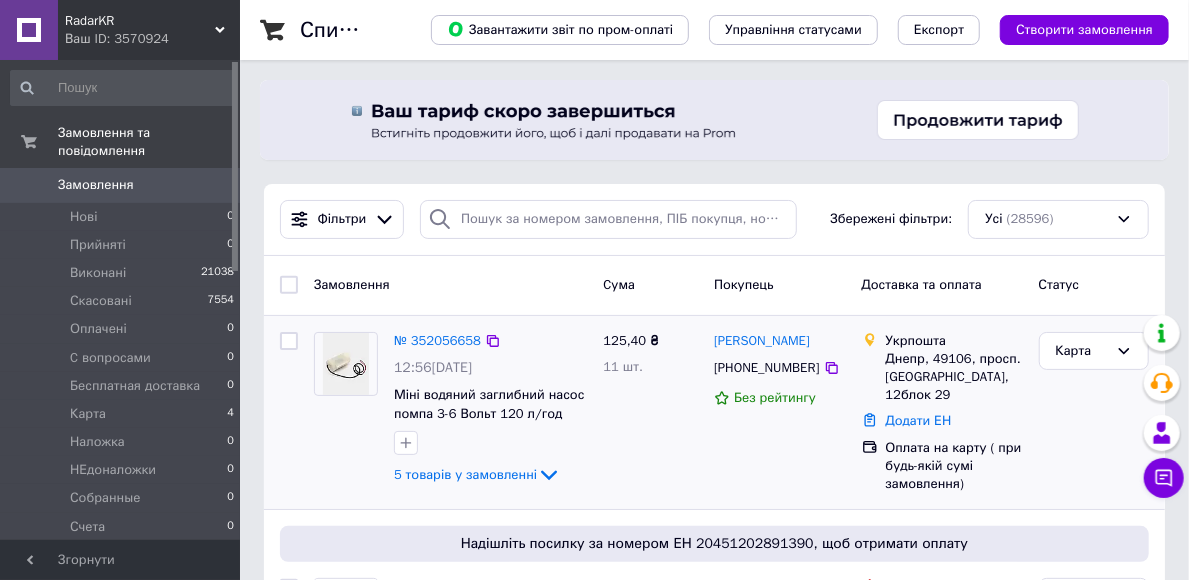 click on "[PHONE_NUMBER]" at bounding box center (766, 367) 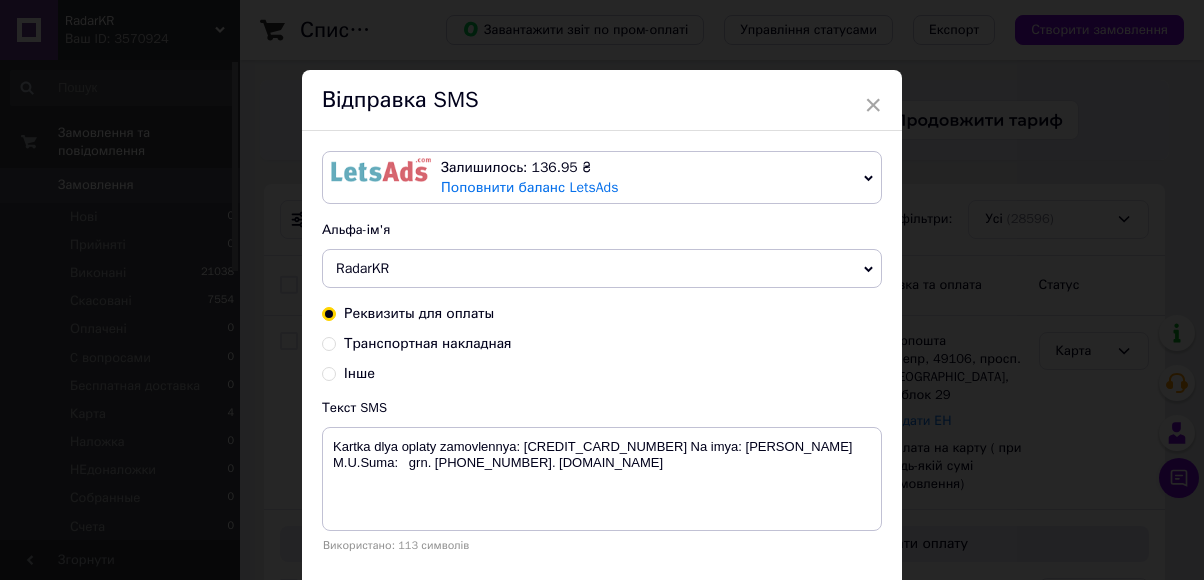 click on "× Відправка SMS Залишилось: 136.95 ₴ Поповнити баланс LetsAds Підключити SMSClub Альфа-ім'я  RadarKR Оновити список альфа-імен Реквизиты для оплаты Транспортная накладная Інше Текст SMS Kartka dlya oplaty zamovlennya: 4441-1110-3342-9824 Na imya: Gubin M.U.Suma:   grn. +380687663046. radarkr.com.ua Використано: 113 символів Скасувати   Відправити" at bounding box center [602, 290] 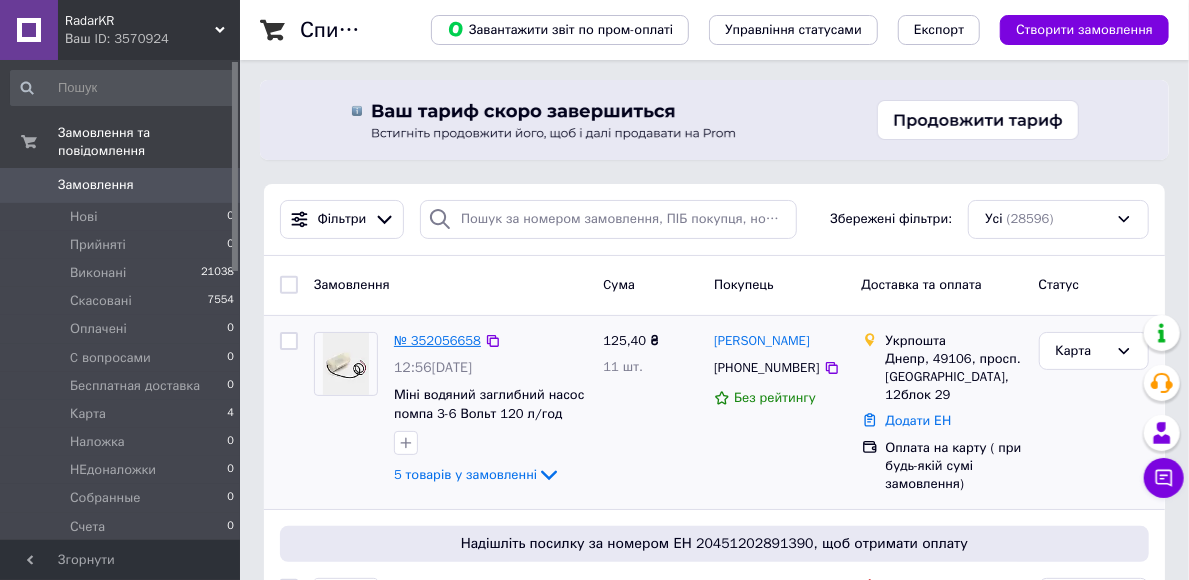 click on "№ 352056658" at bounding box center [437, 340] 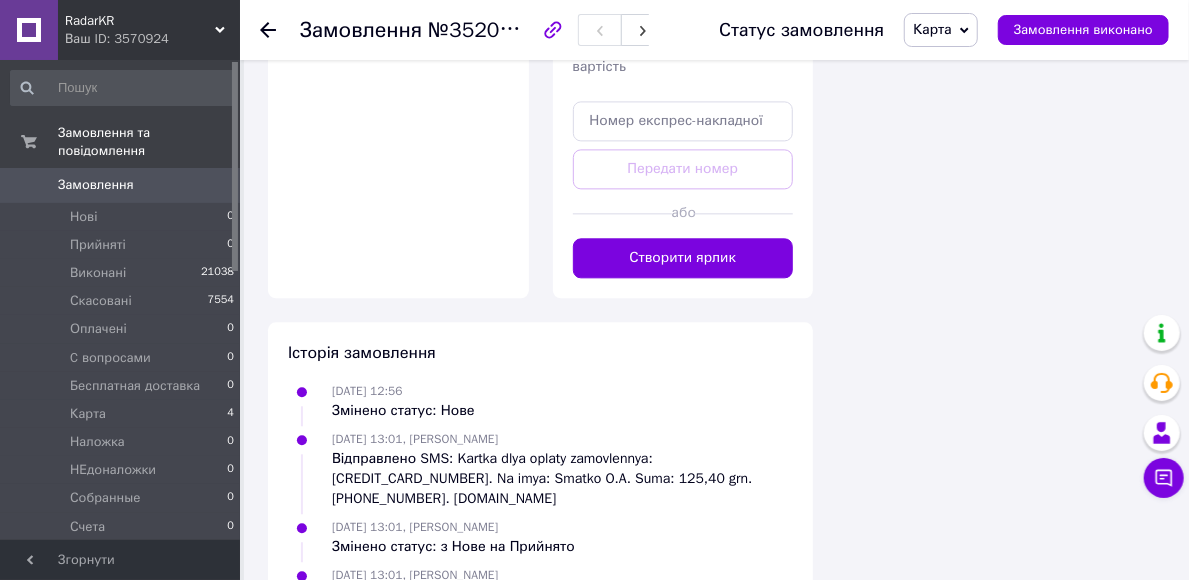 scroll, scrollTop: 2098, scrollLeft: 0, axis: vertical 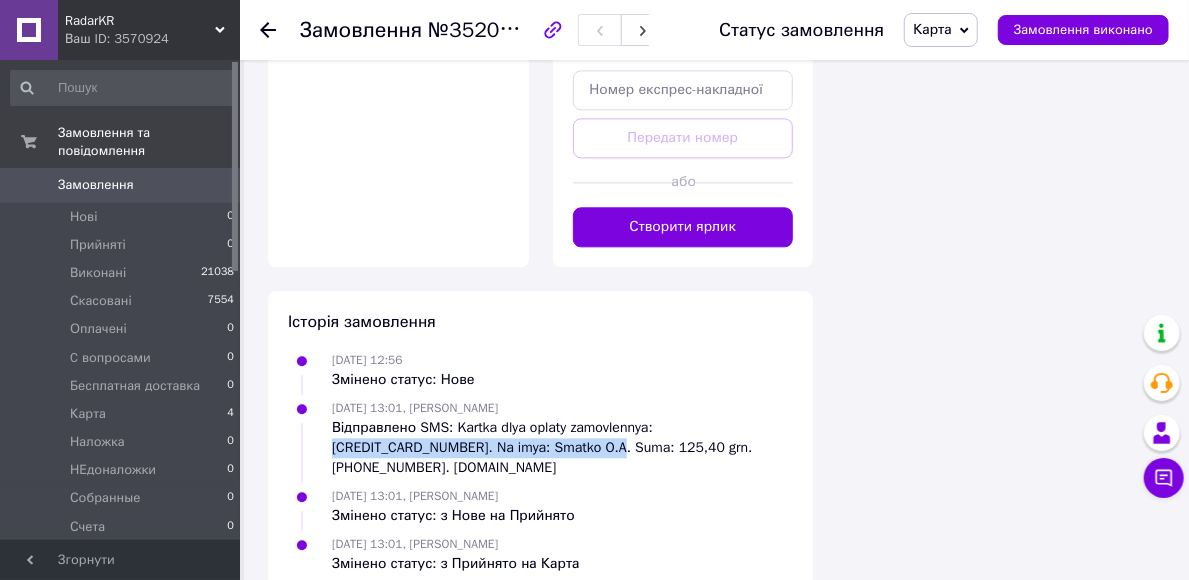 drag, startPoint x: 653, startPoint y: 386, endPoint x: 504, endPoint y: 415, distance: 151.79591 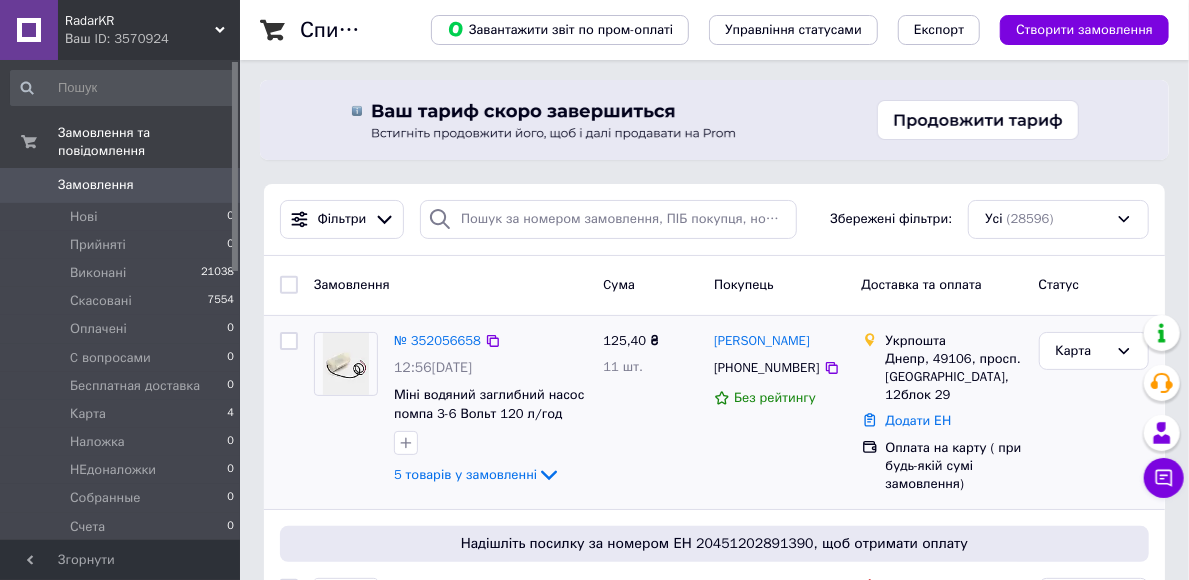 click on "[PHONE_NUMBER]" at bounding box center [766, 367] 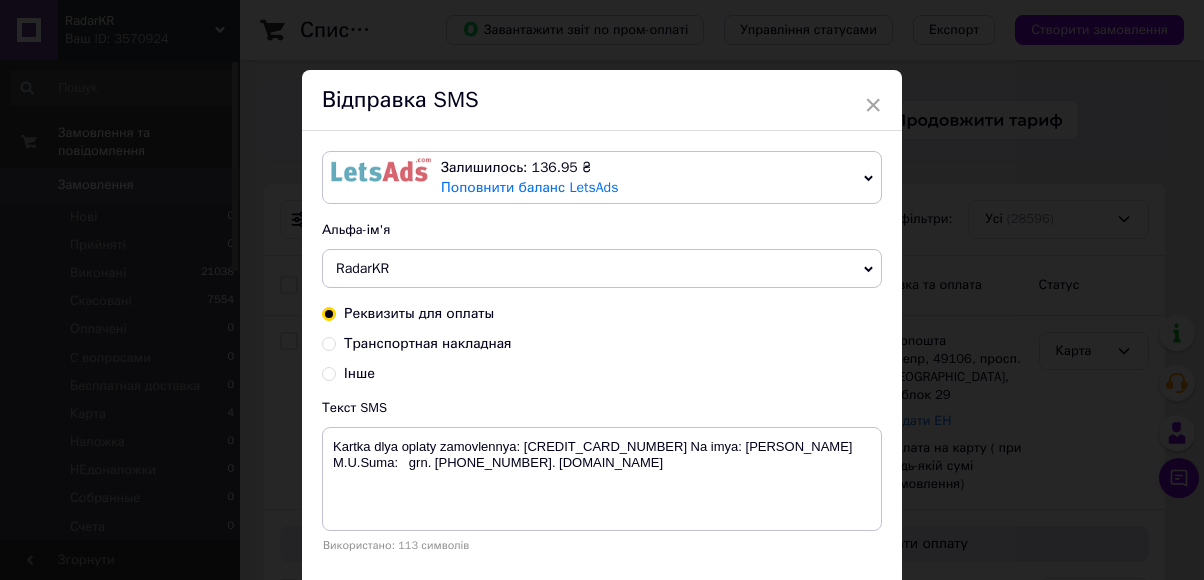 click on "× Відправка SMS Залишилось: 136.95 ₴ Поповнити баланс LetsAds Підключити SMSClub Альфа-ім'я  RadarKR Оновити список альфа-імен Реквизиты для оплаты Транспортная накладная Інше Текст SMS Kartka dlya oplaty zamovlennya: 4441-1110-3342-9824 Na imya: Gubin M.U.Suma:   grn. +380687663046. radarkr.com.ua Використано: 113 символів Скасувати   Відправити" at bounding box center [602, 290] 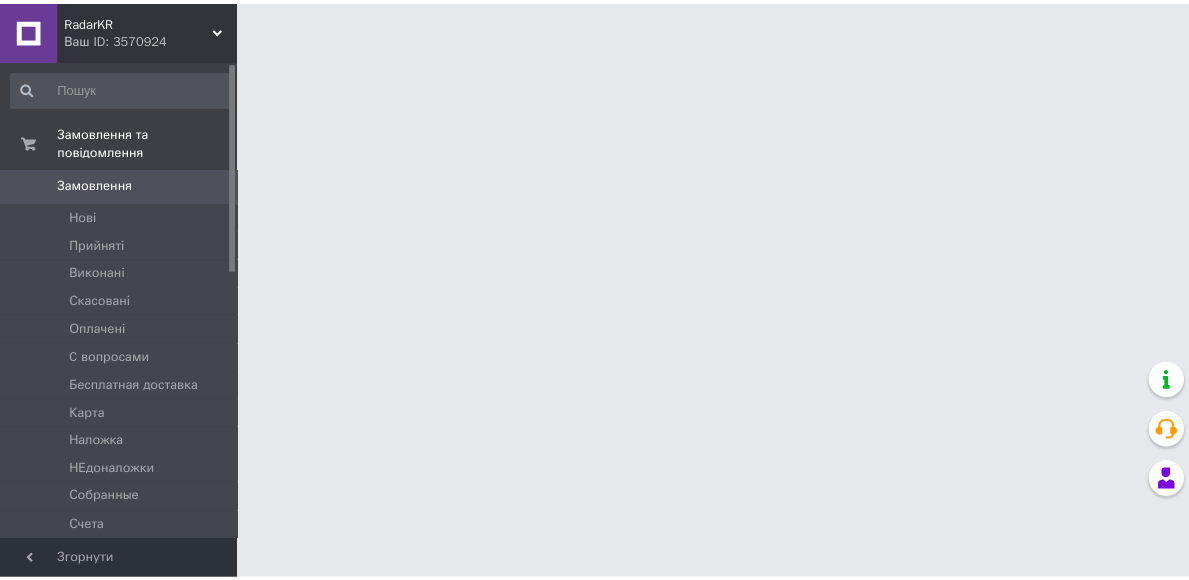 scroll, scrollTop: 0, scrollLeft: 0, axis: both 